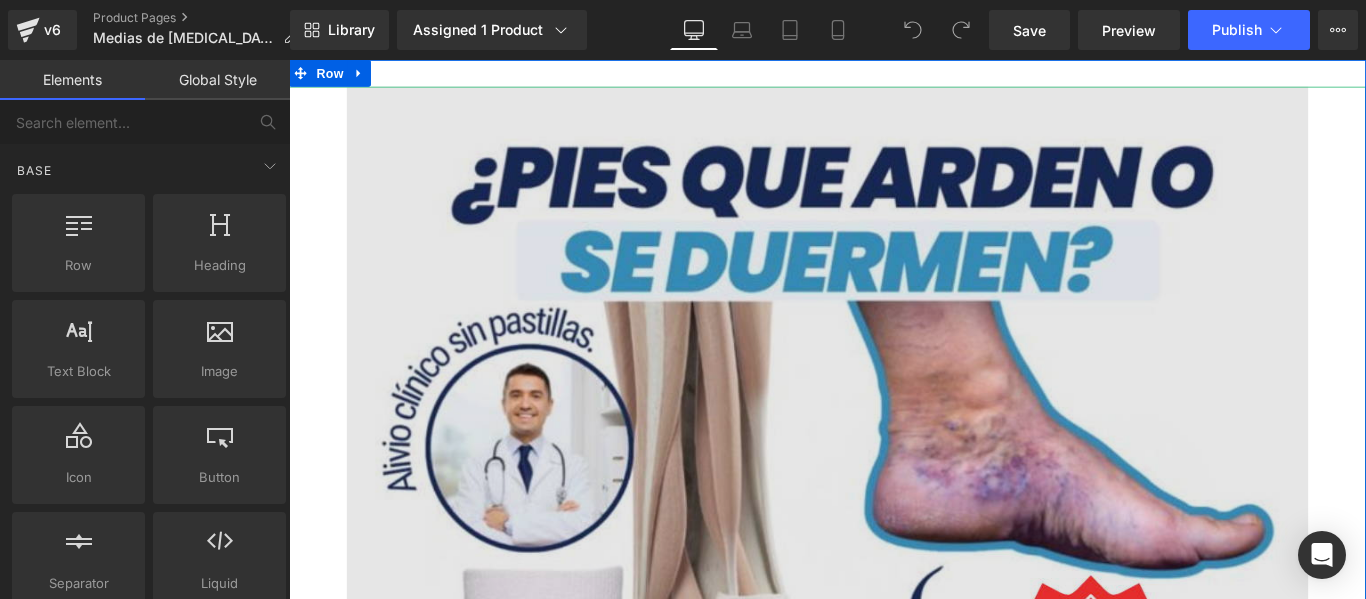 scroll, scrollTop: 0, scrollLeft: 0, axis: both 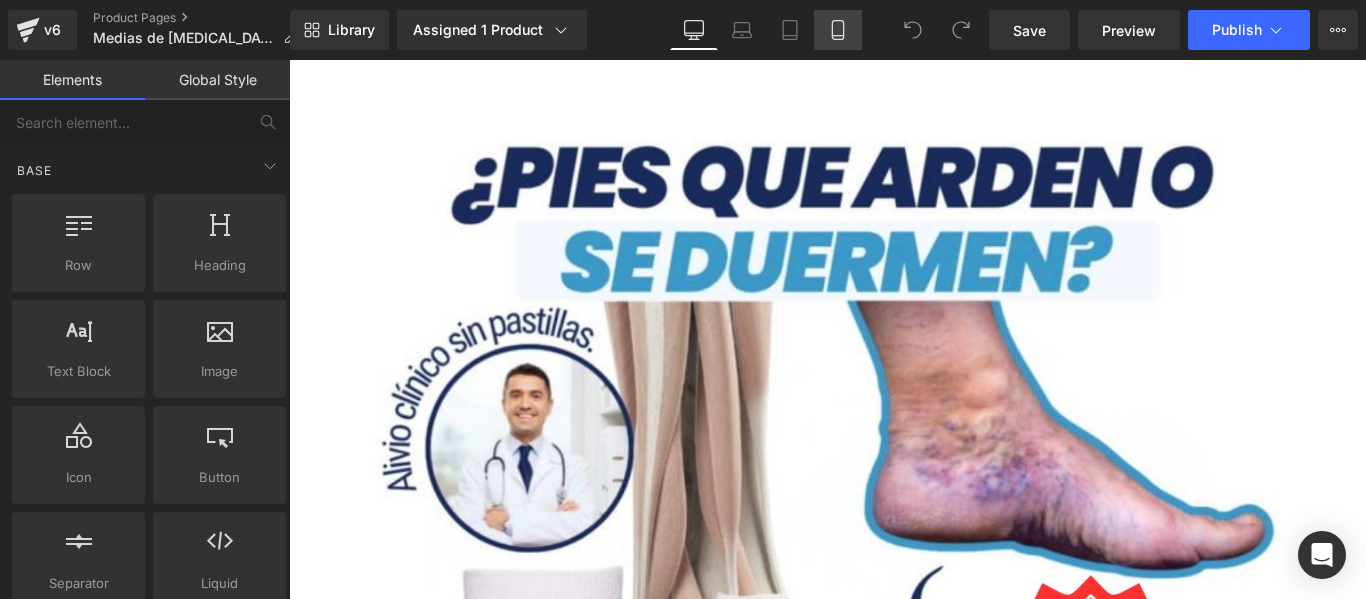 click on "Mobile" at bounding box center (838, 30) 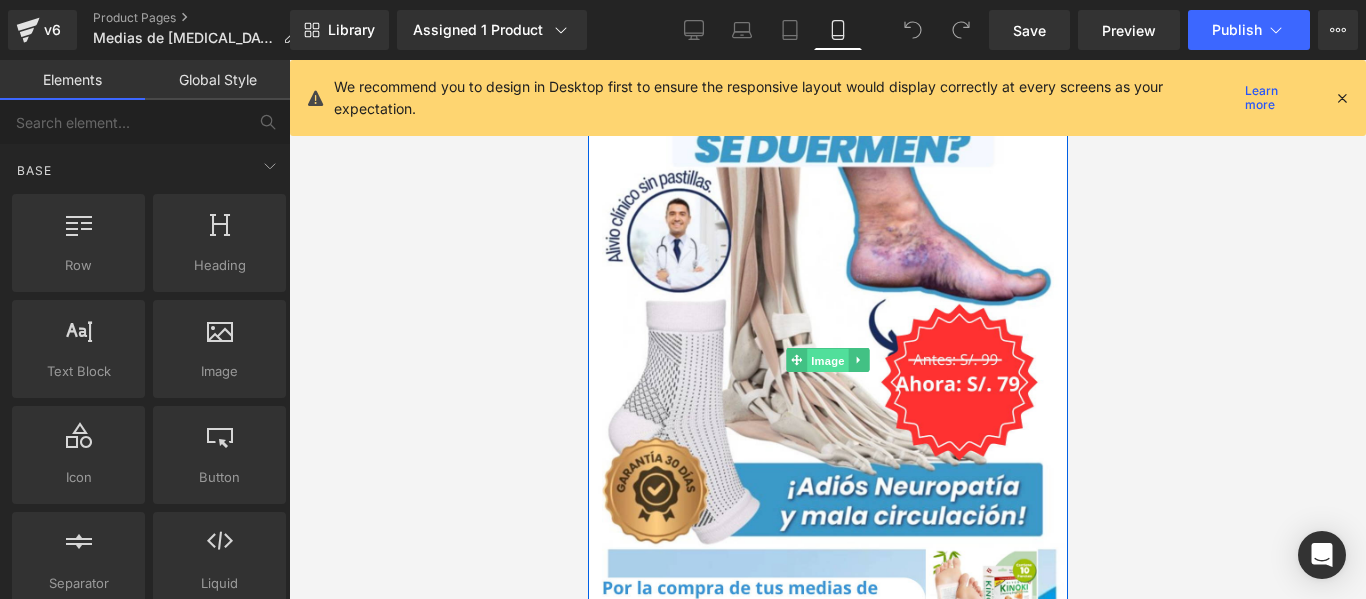 click on "Image" at bounding box center (827, 361) 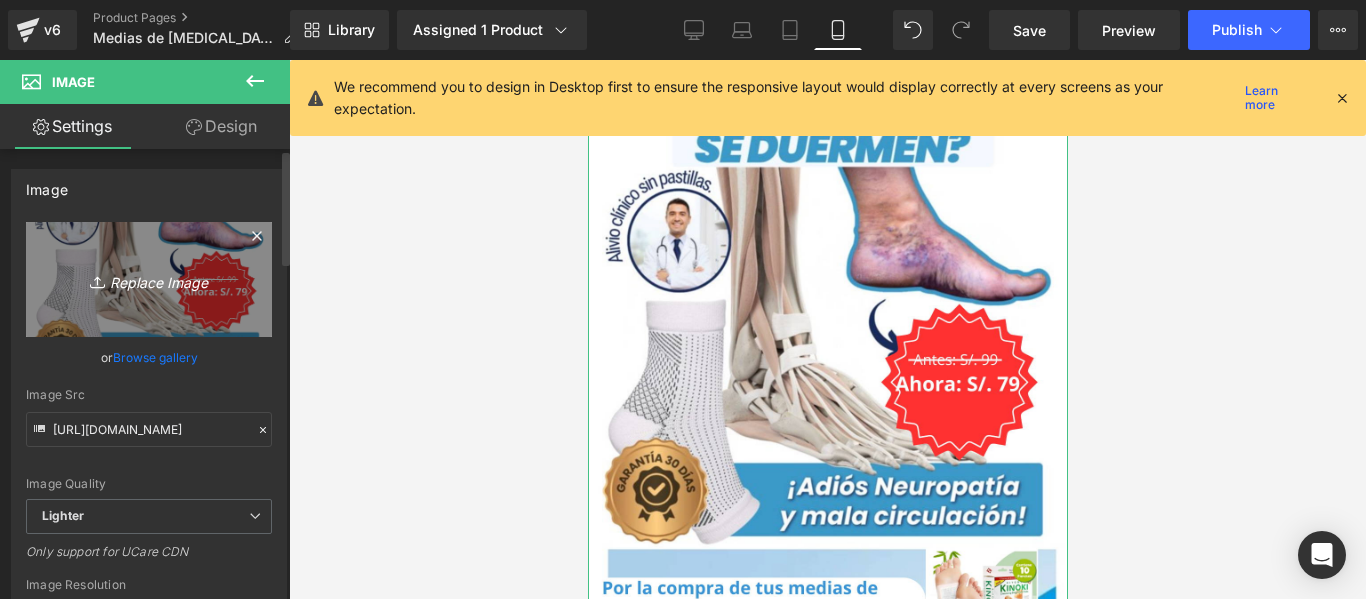 click on "Replace Image" at bounding box center [149, 279] 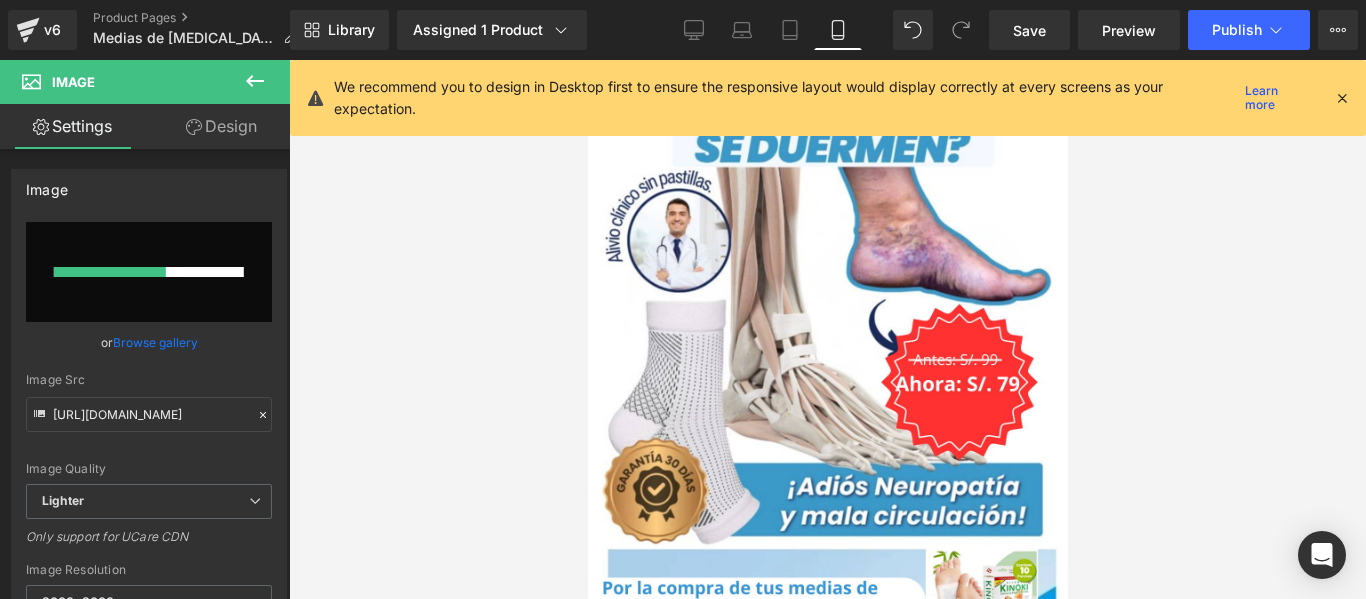 type 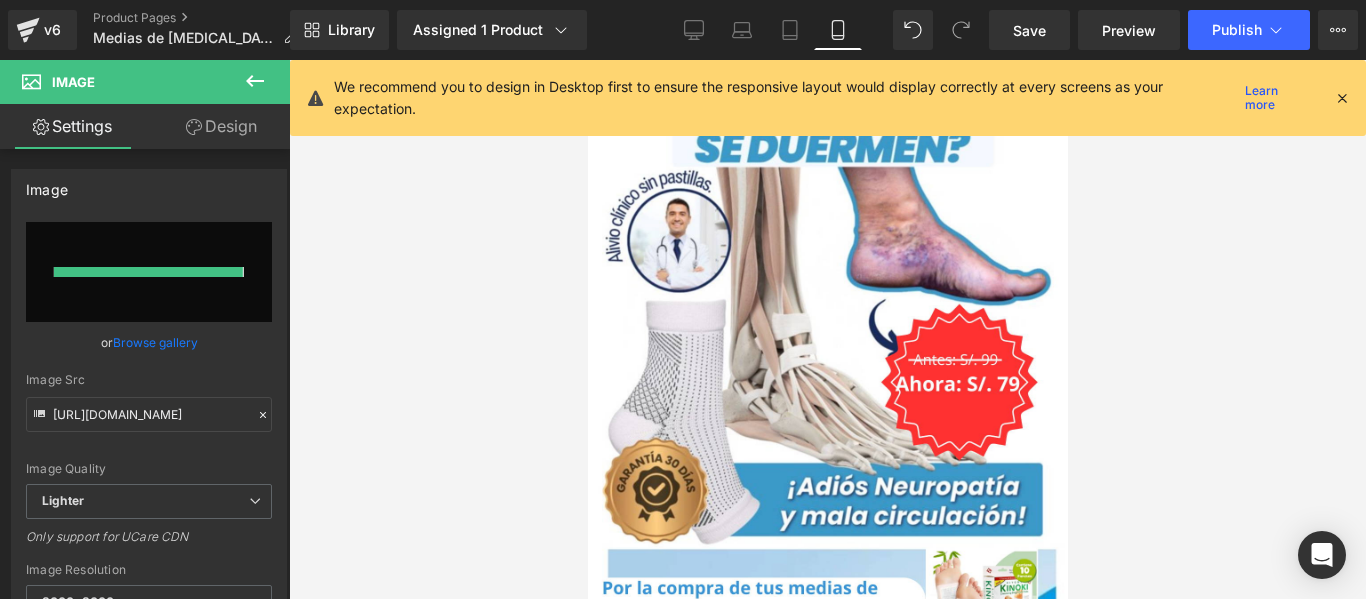 type on "[URL][DOMAIN_NAME]" 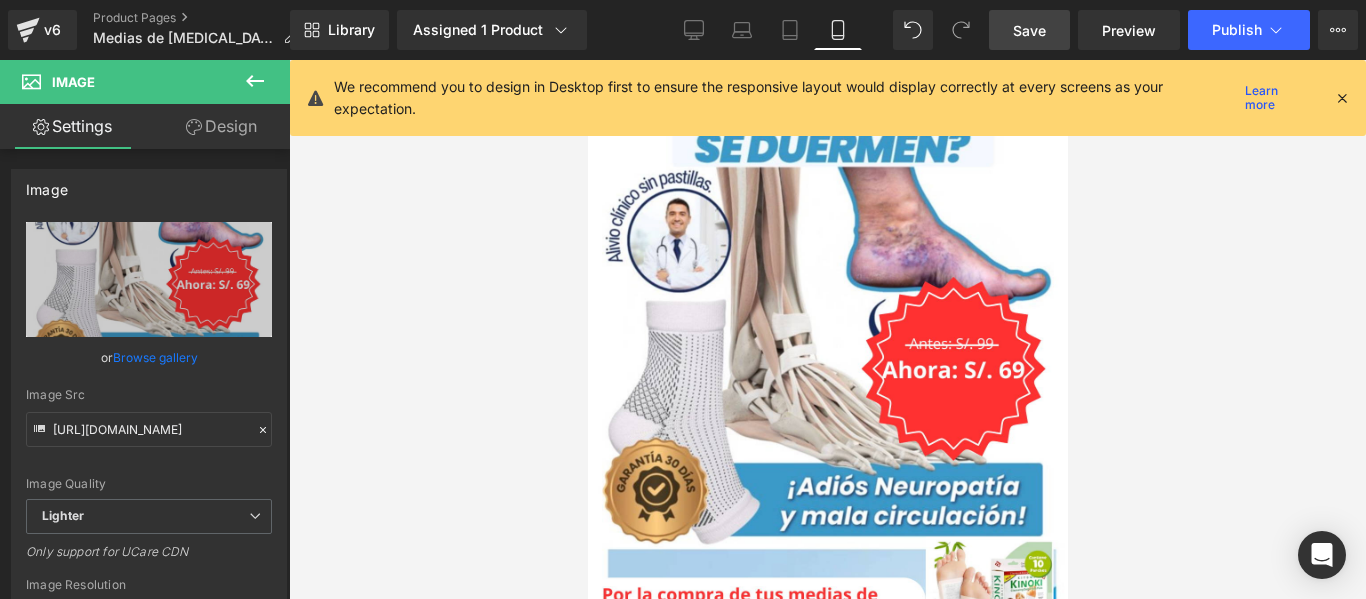 click on "Save" at bounding box center (1029, 30) 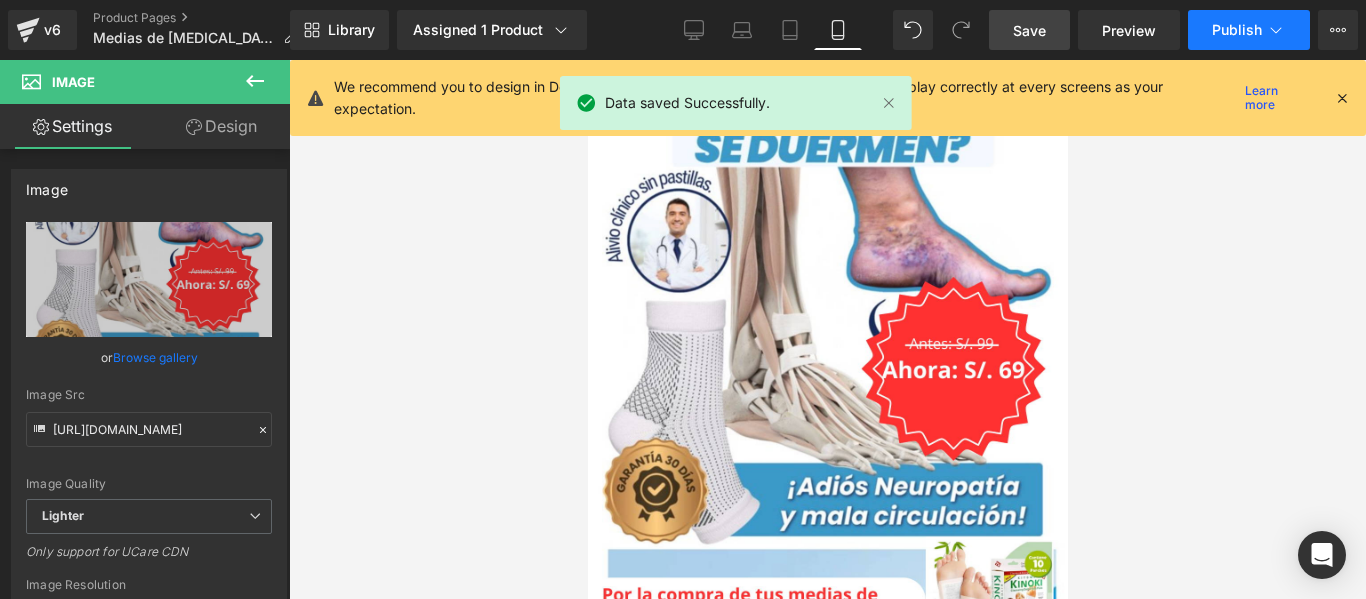 click on "Publish" at bounding box center [1249, 30] 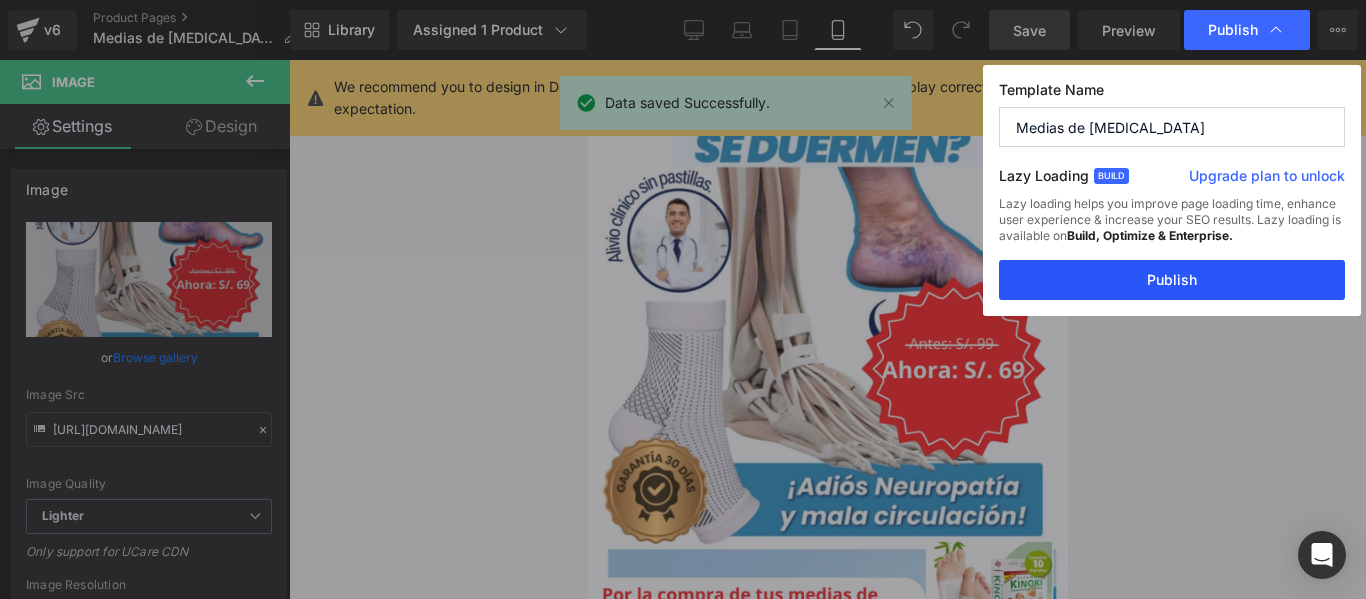 click on "Publish" at bounding box center (1172, 280) 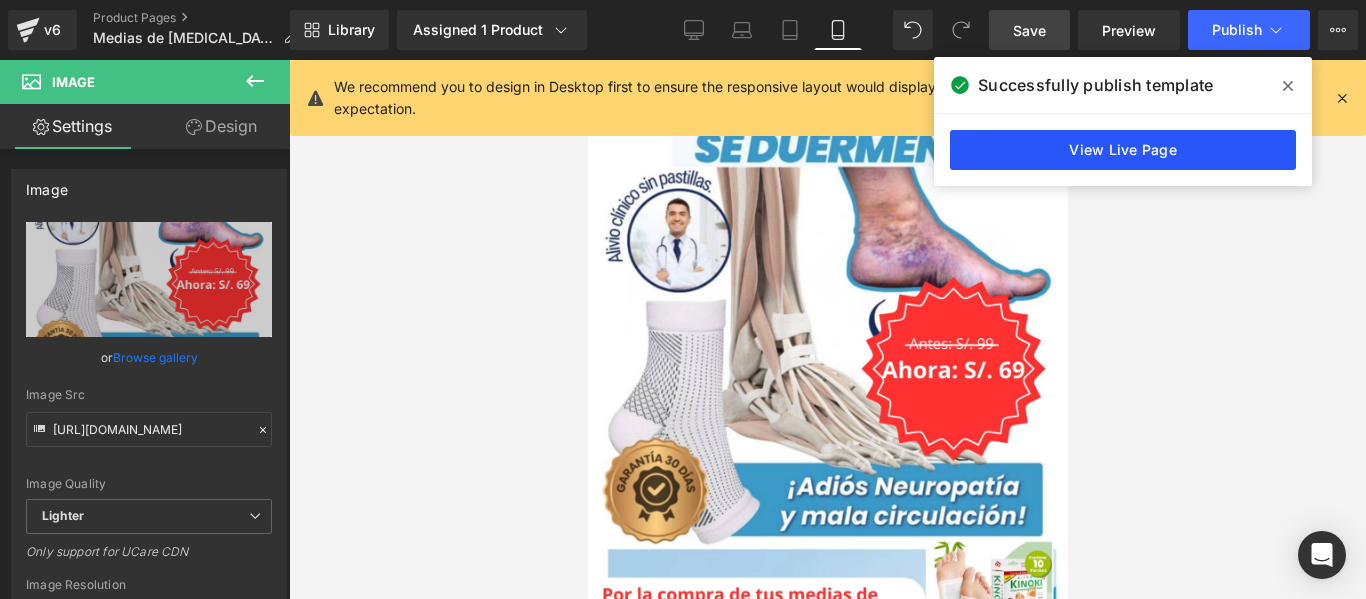 click on "View Live Page" at bounding box center (1123, 150) 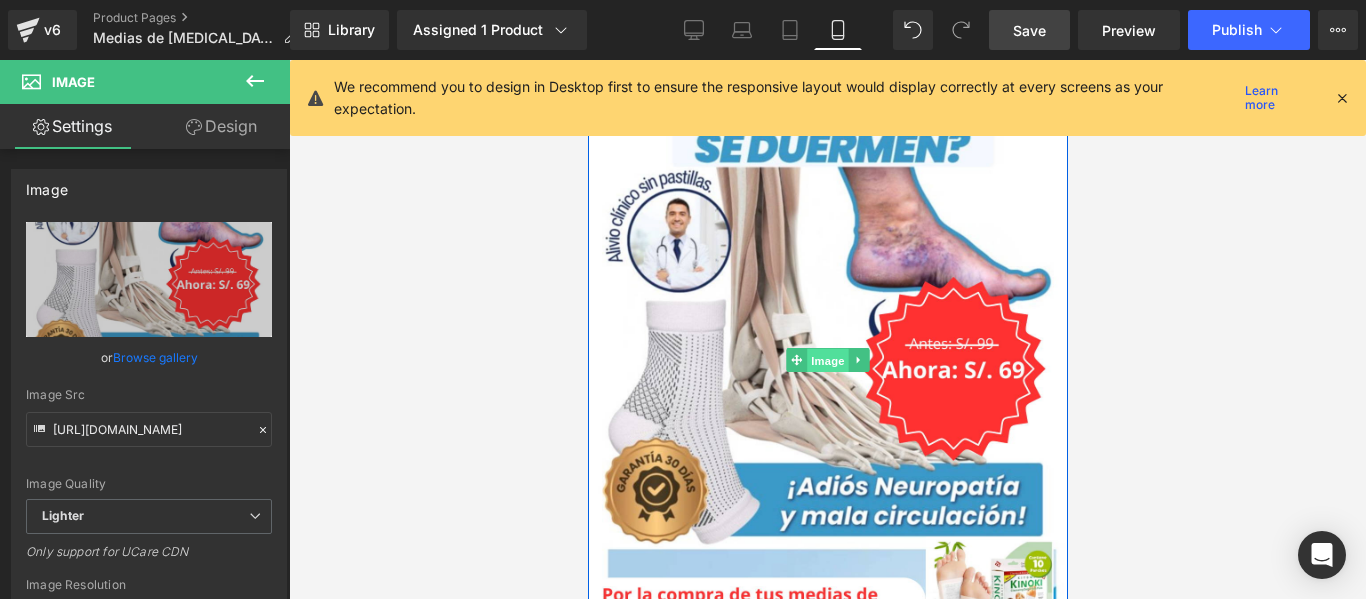 click on "Image" at bounding box center [827, 361] 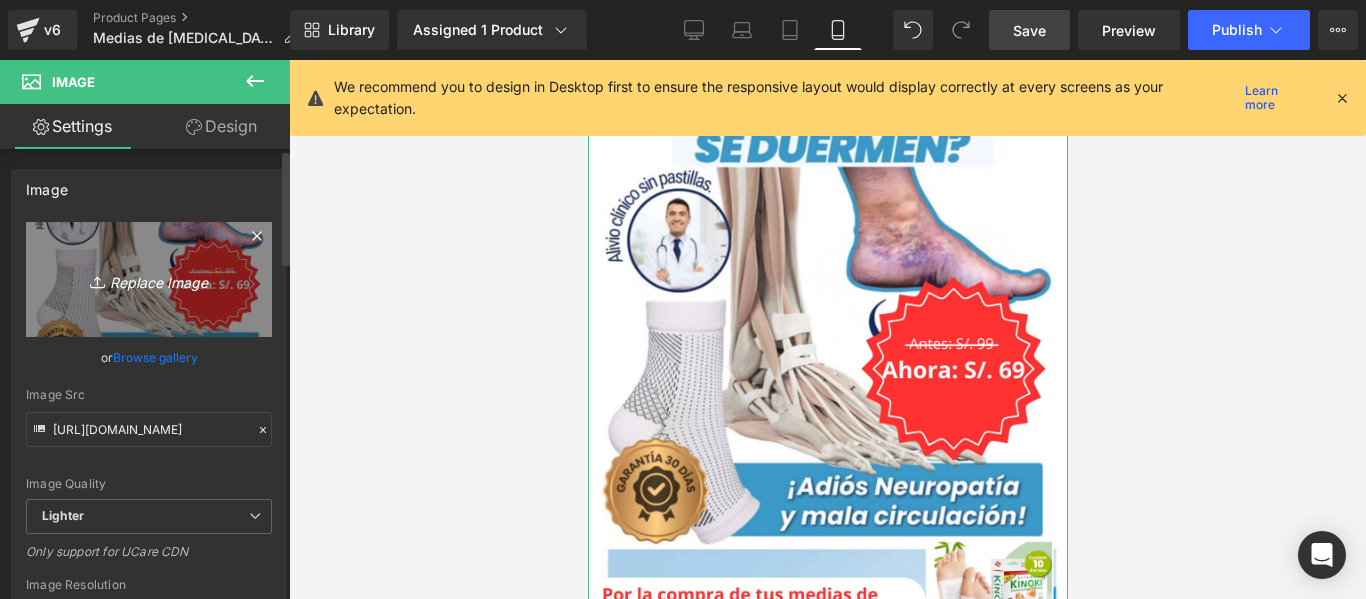 click on "Replace Image" at bounding box center (149, 279) 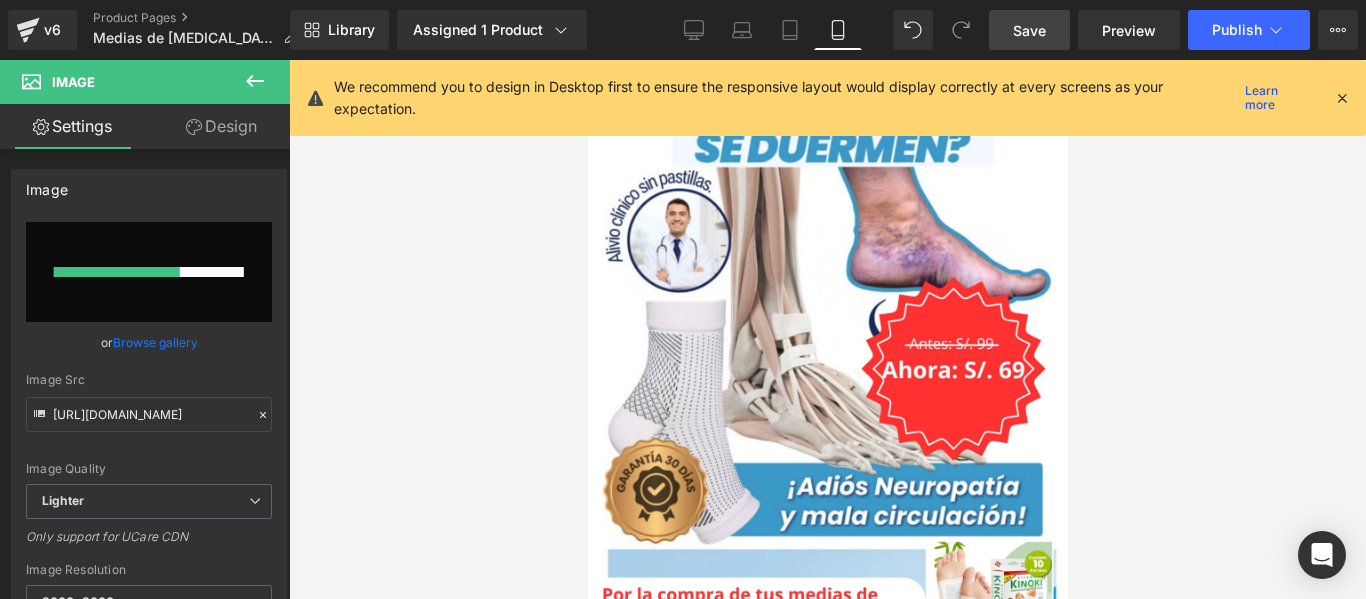 type 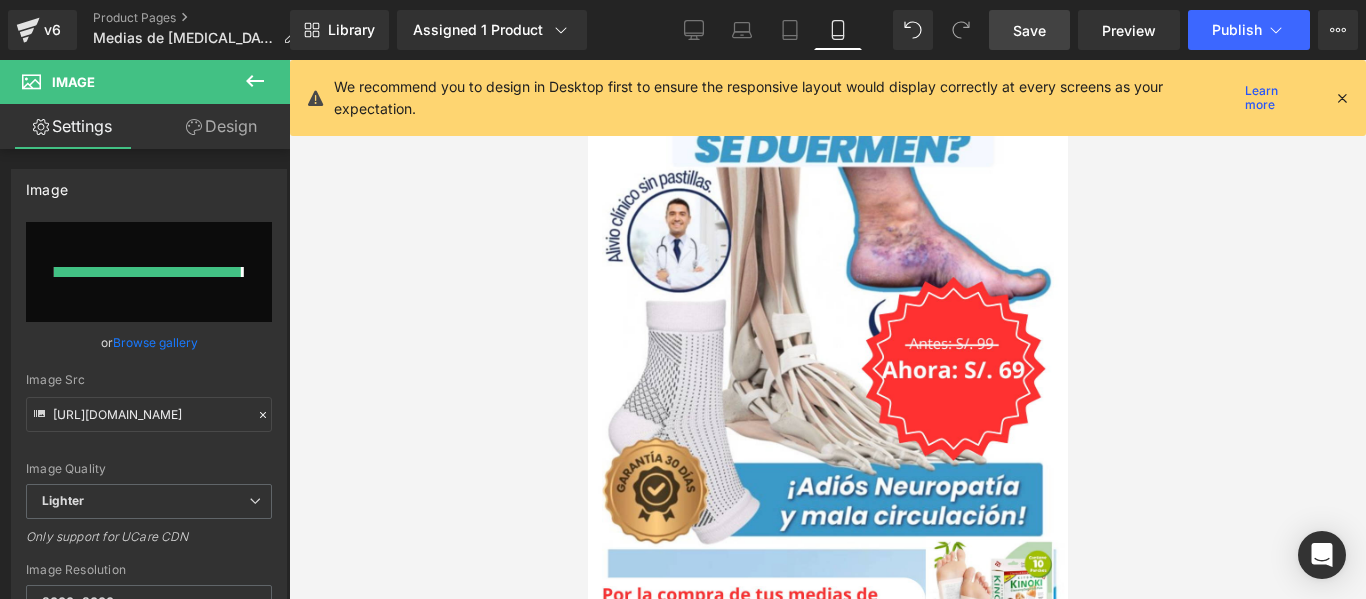 type on "[URL][DOMAIN_NAME]" 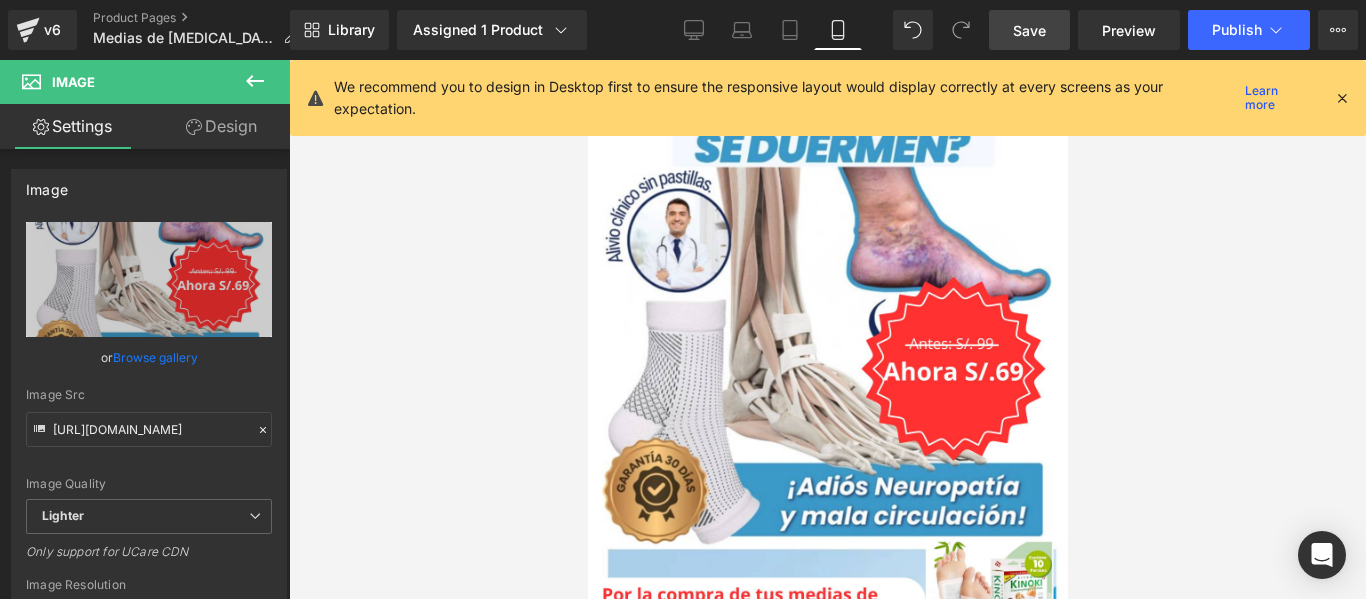 click on "Save" at bounding box center (1029, 30) 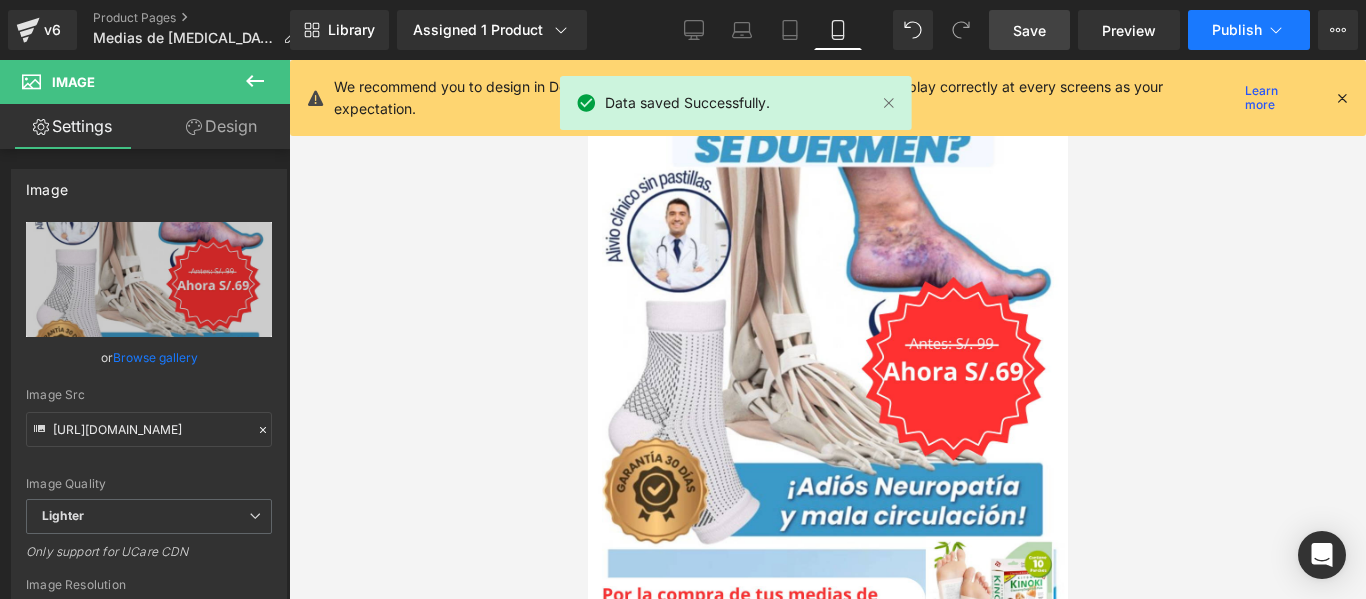 click on "Publish" at bounding box center [1249, 30] 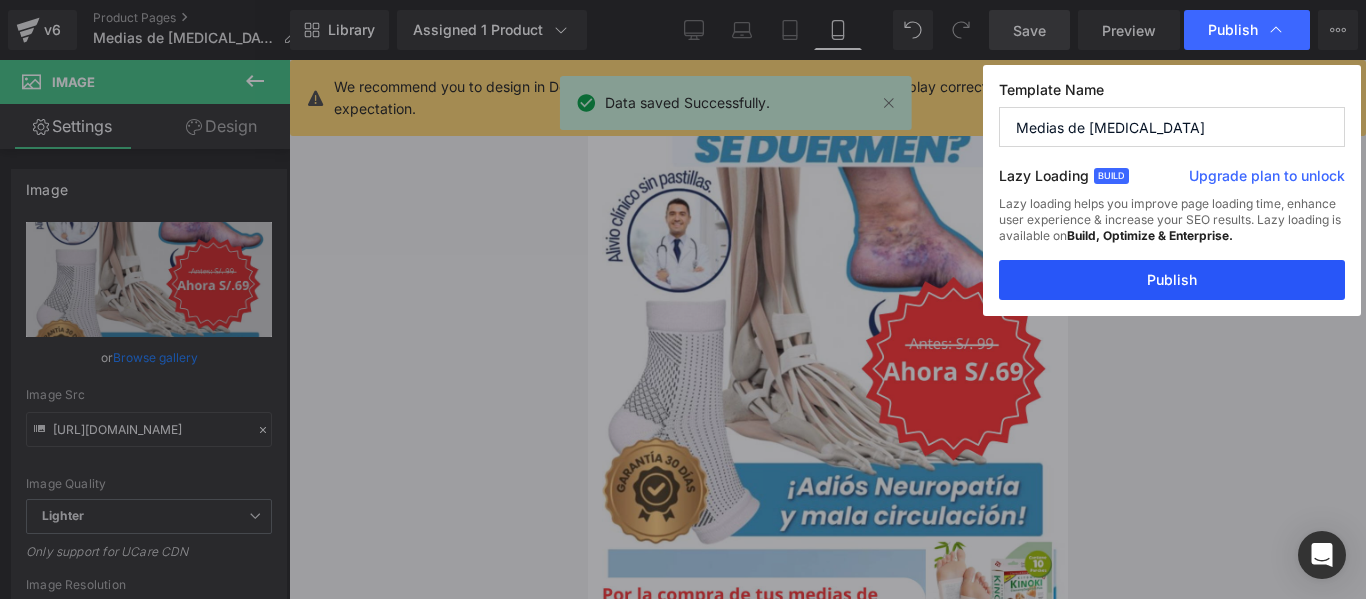 click on "Publish" at bounding box center [1172, 280] 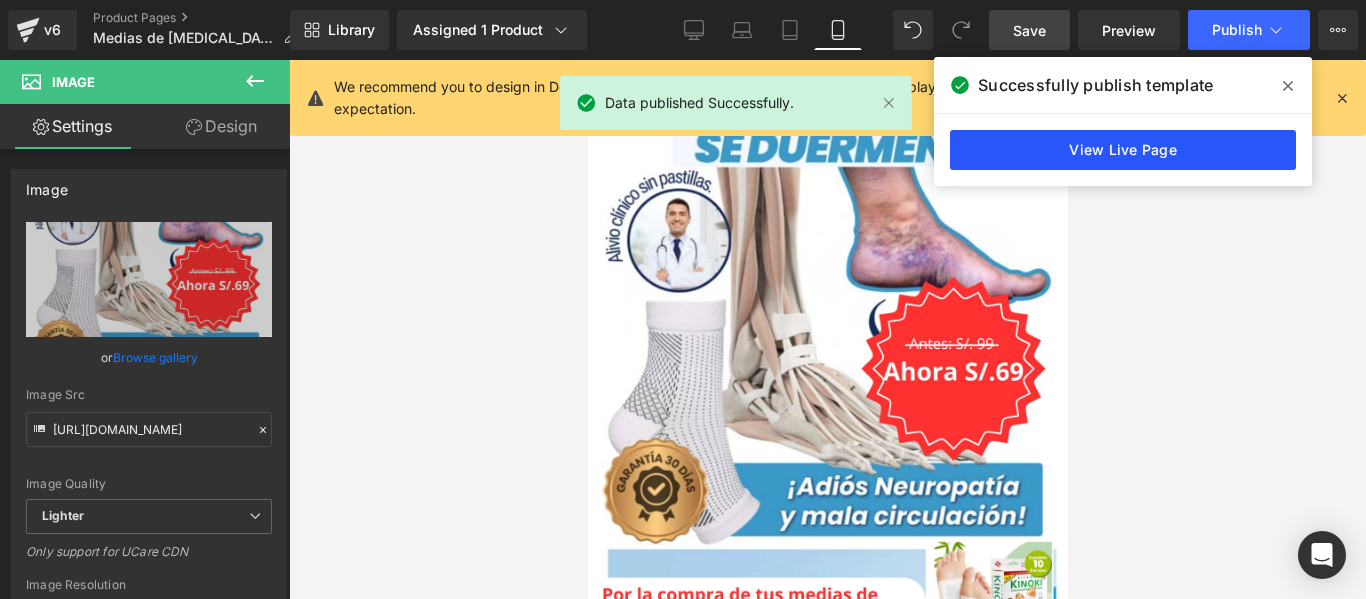 click on "View Live Page" at bounding box center [1123, 150] 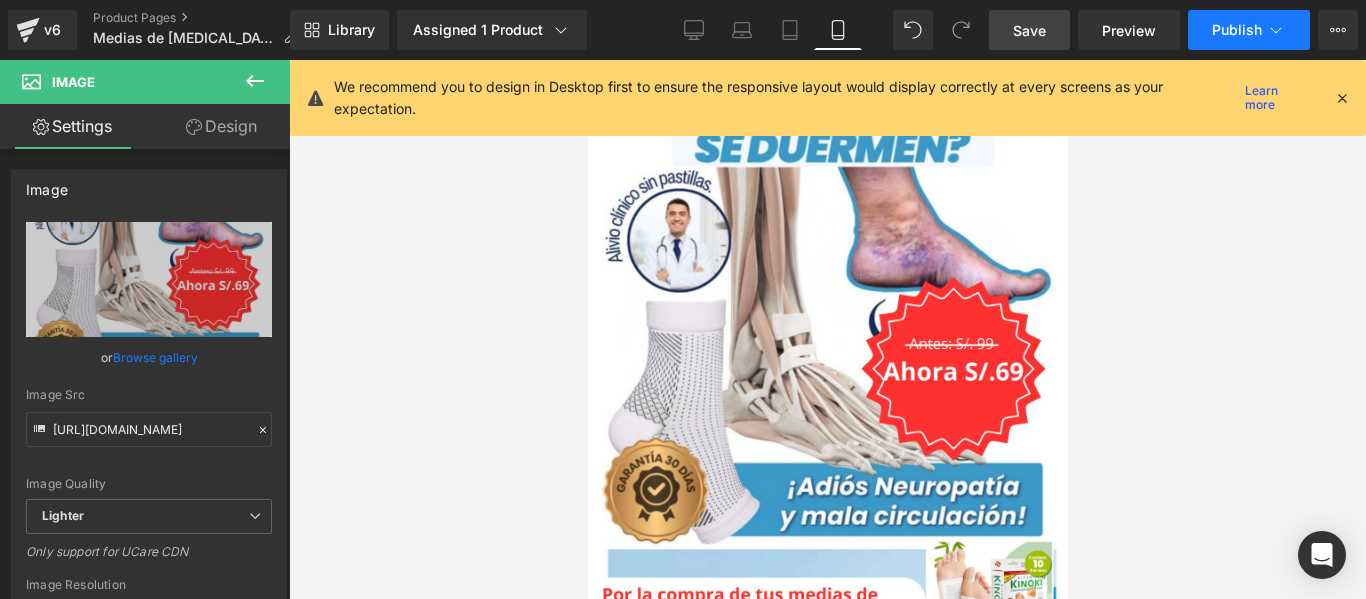 click on "Publish" at bounding box center (1237, 30) 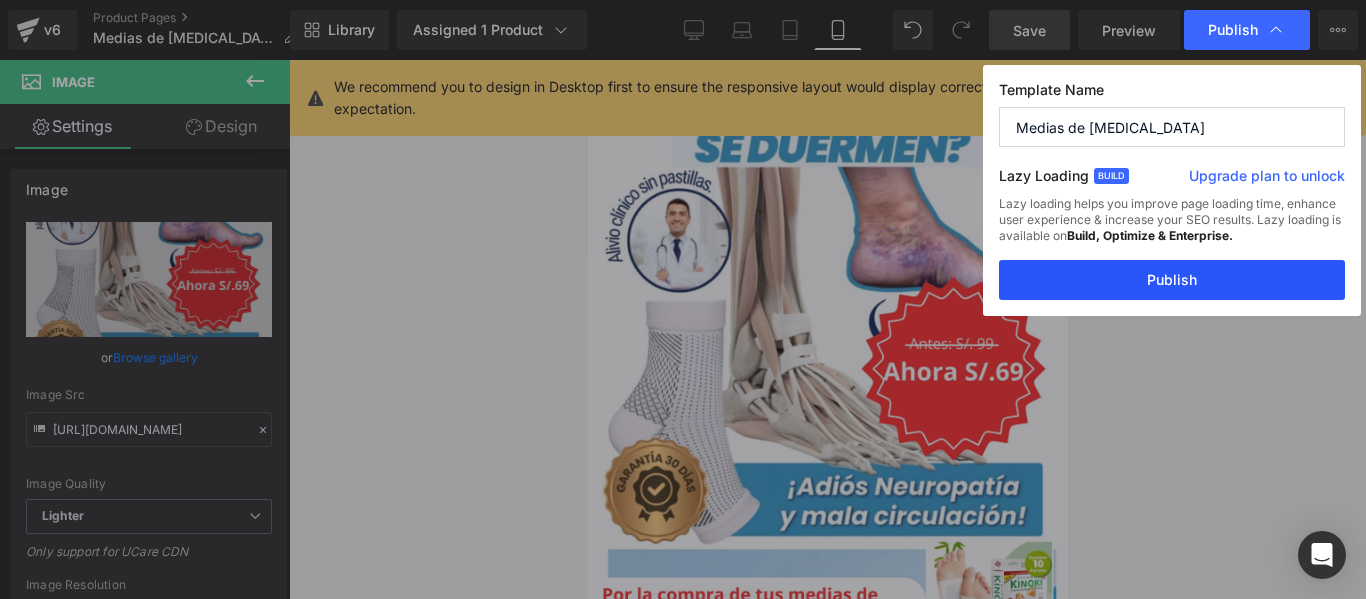click on "Publish" at bounding box center (1172, 280) 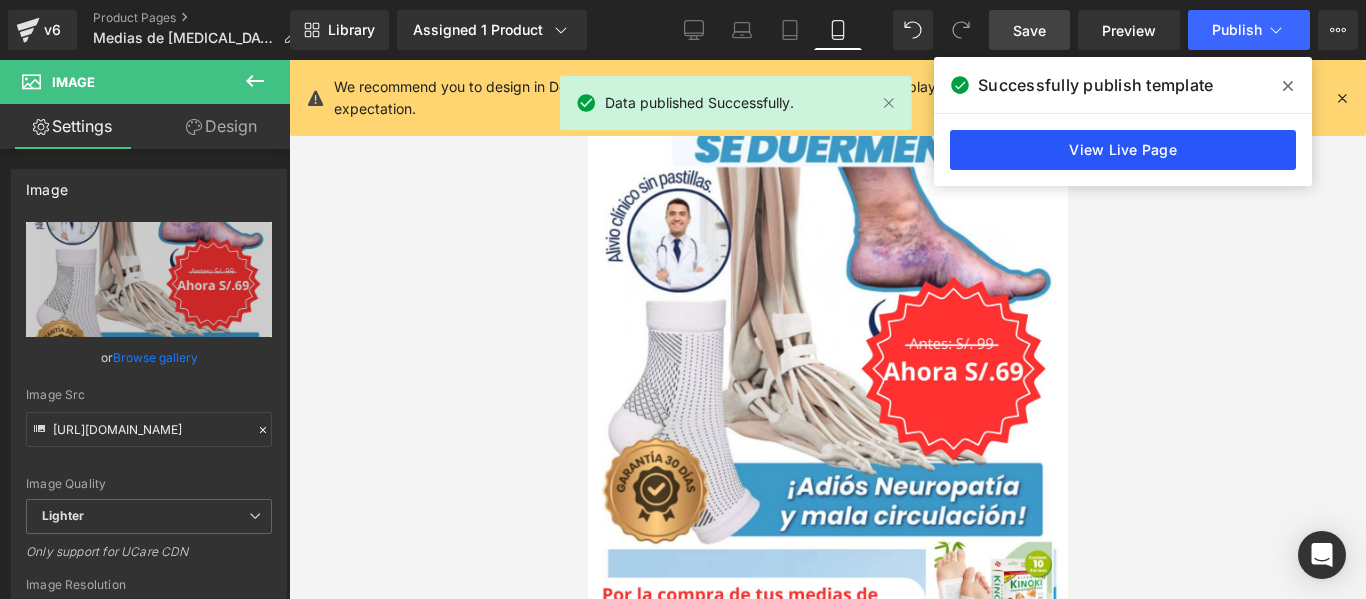 click on "View Live Page" at bounding box center [1123, 150] 